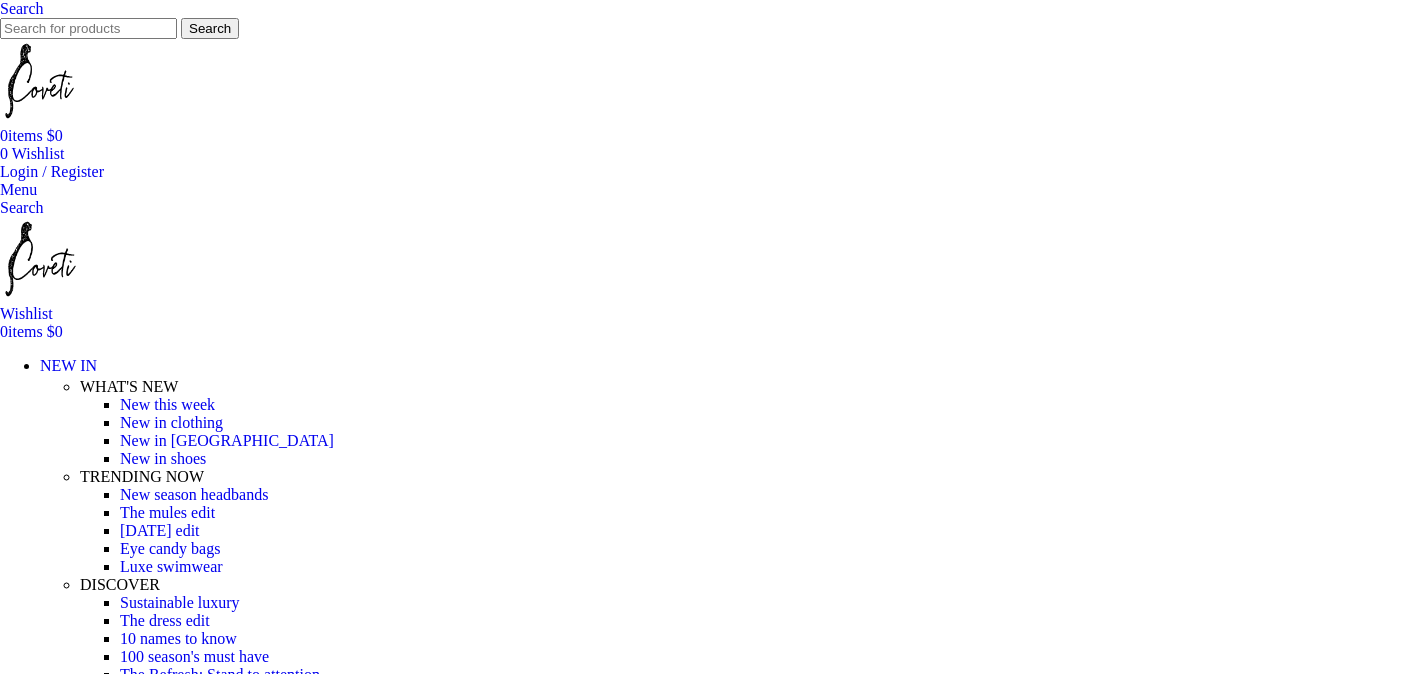 scroll, scrollTop: 0, scrollLeft: 0, axis: both 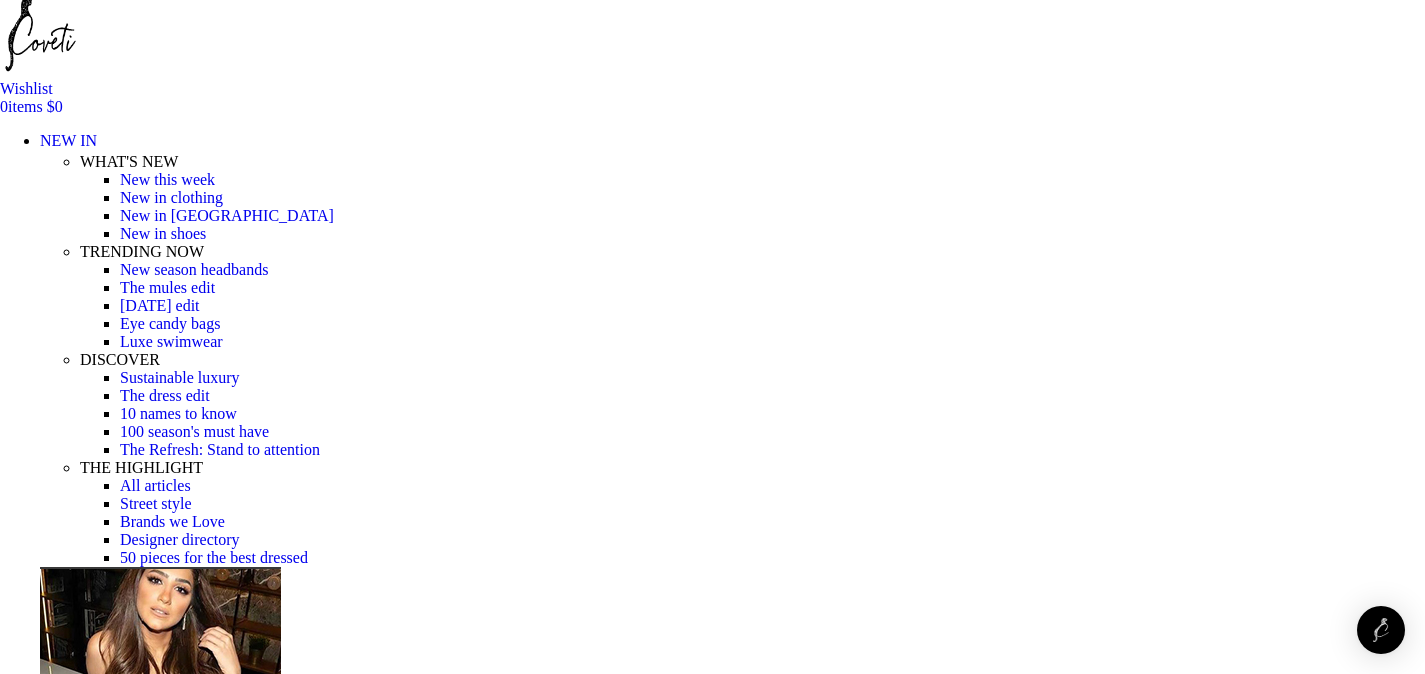 click at bounding box center (310, 18187) 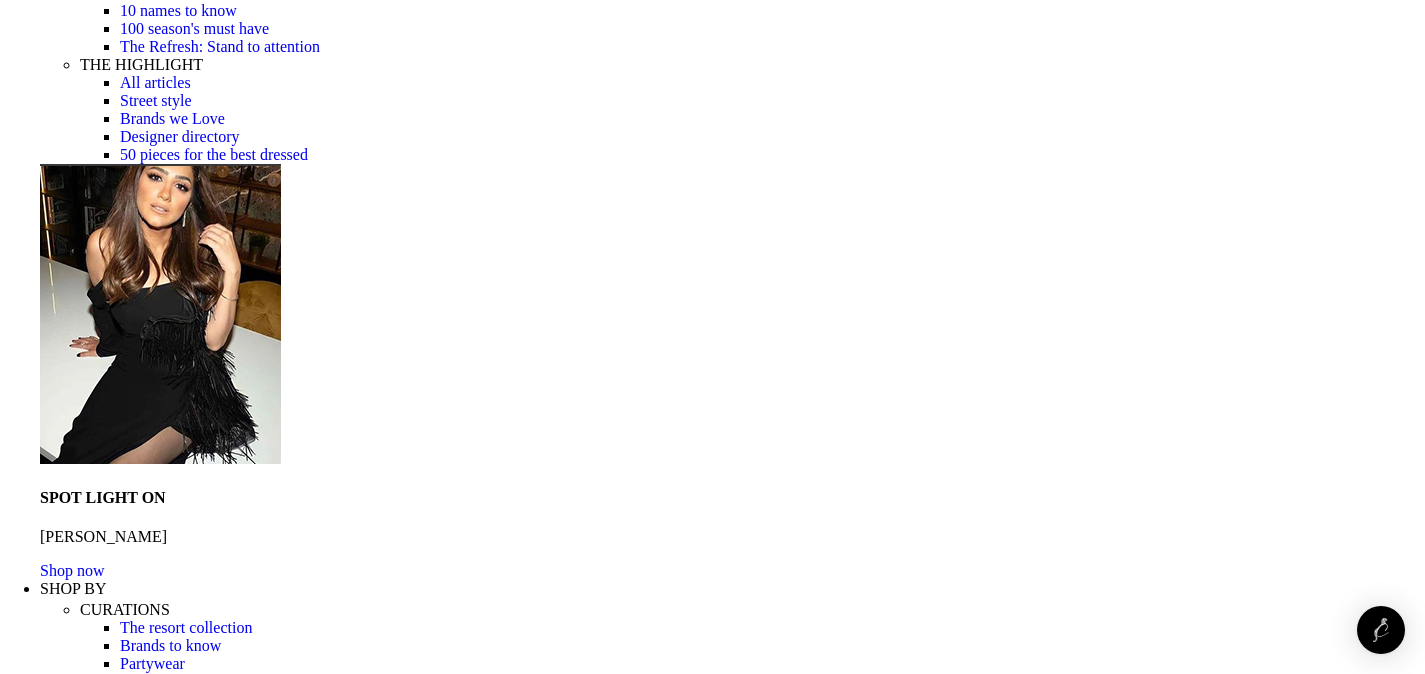 scroll, scrollTop: 637, scrollLeft: 0, axis: vertical 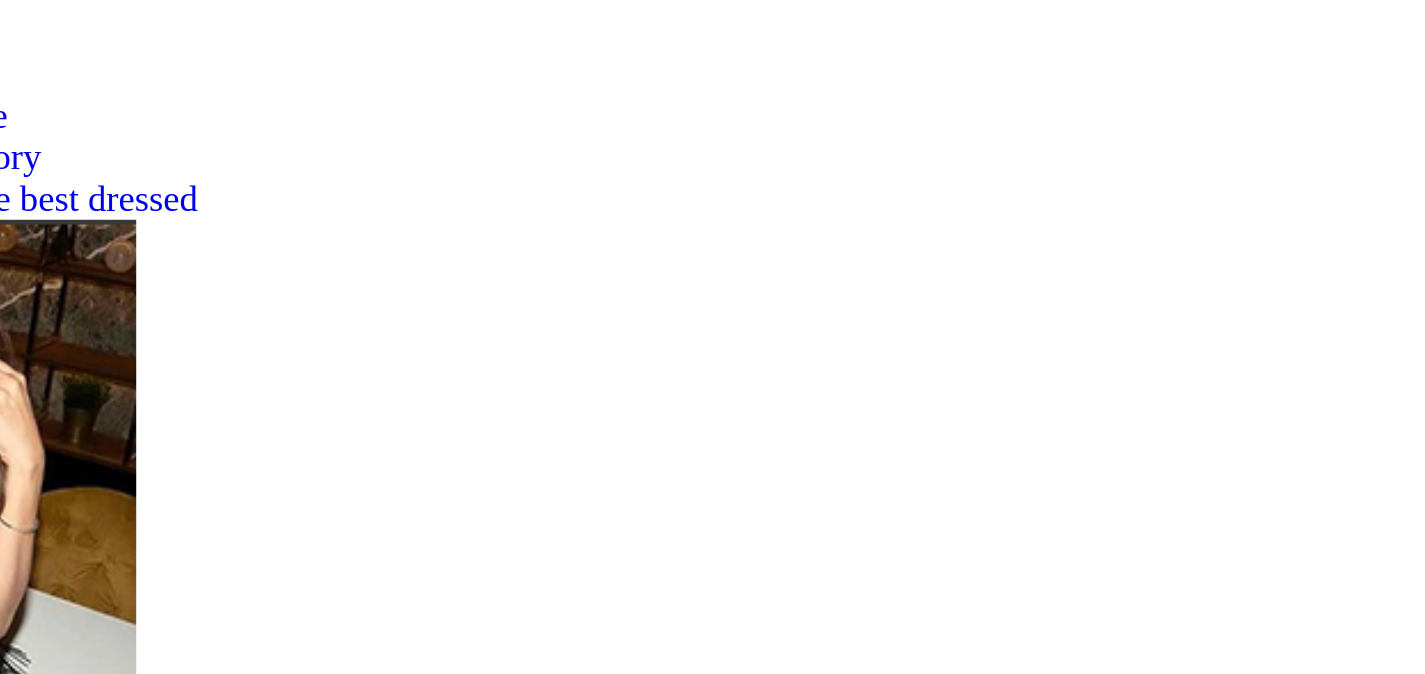 click at bounding box center [-881, 19208] 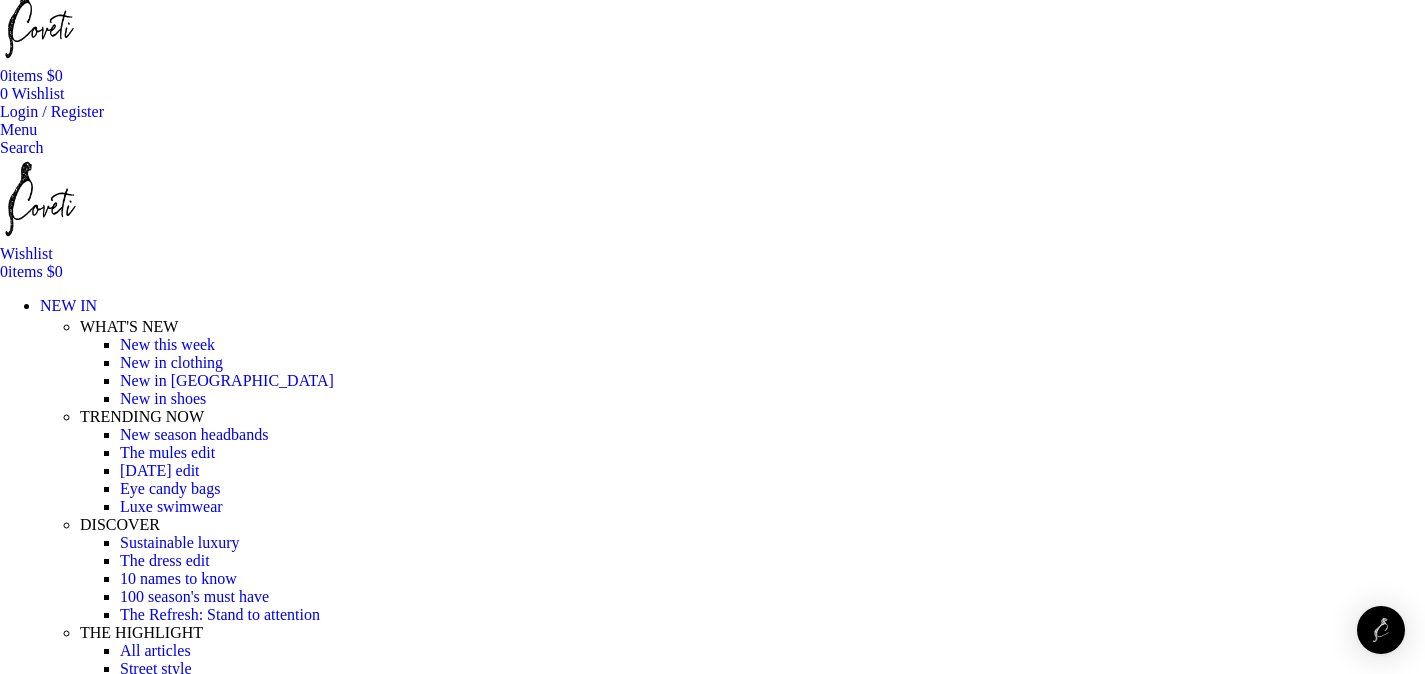 scroll, scrollTop: 8, scrollLeft: 0, axis: vertical 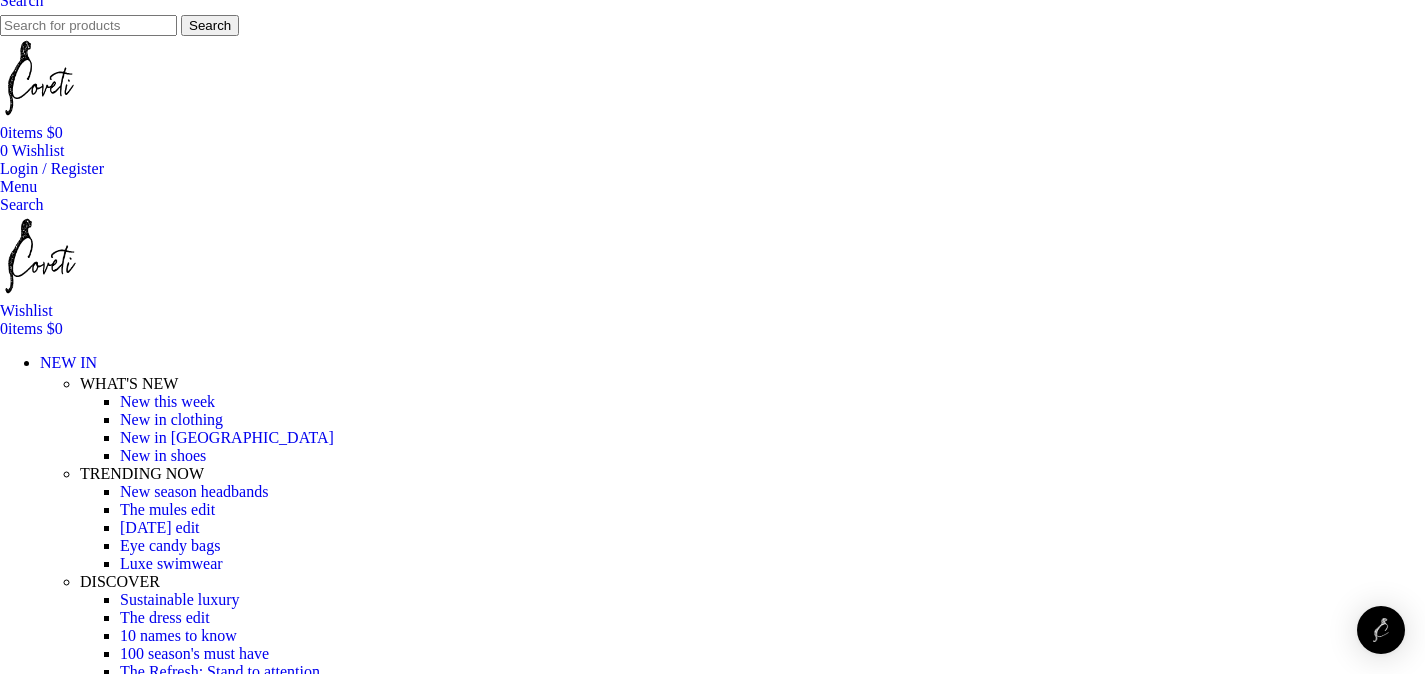 click at bounding box center (310, 18503) 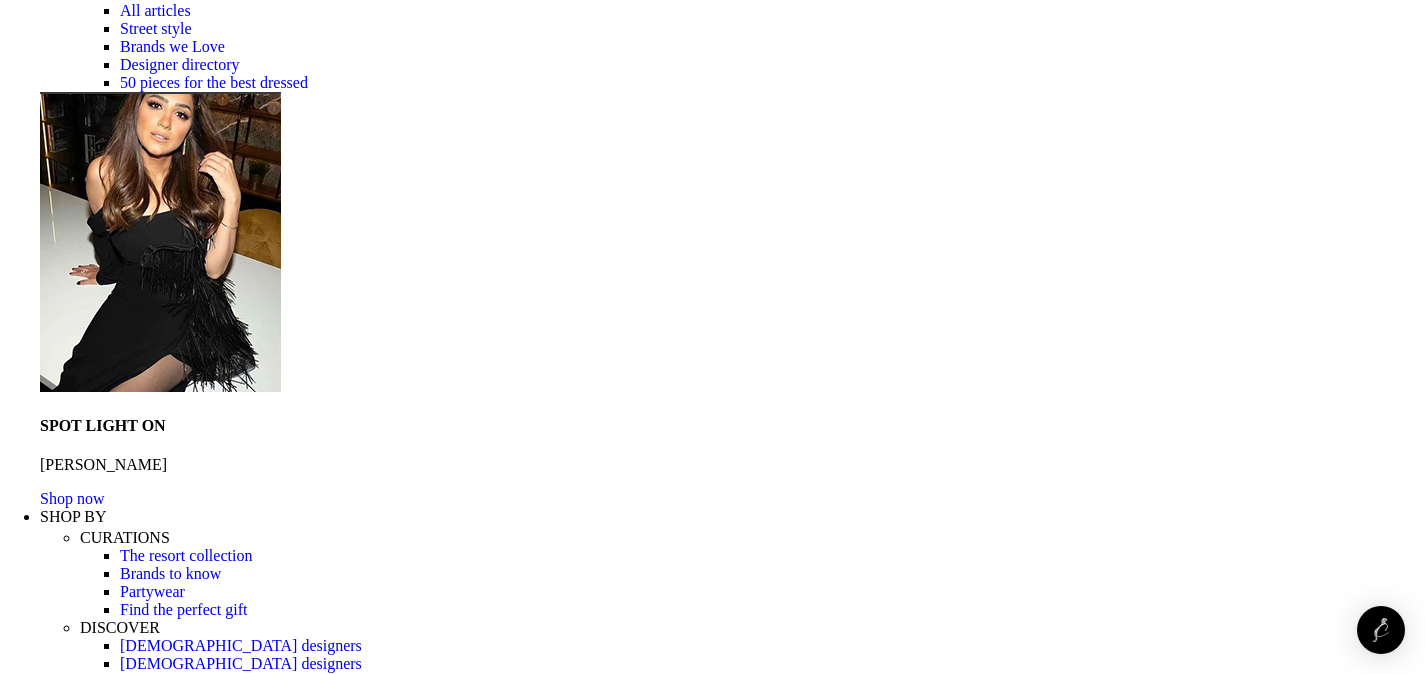 scroll, scrollTop: 702, scrollLeft: 0, axis: vertical 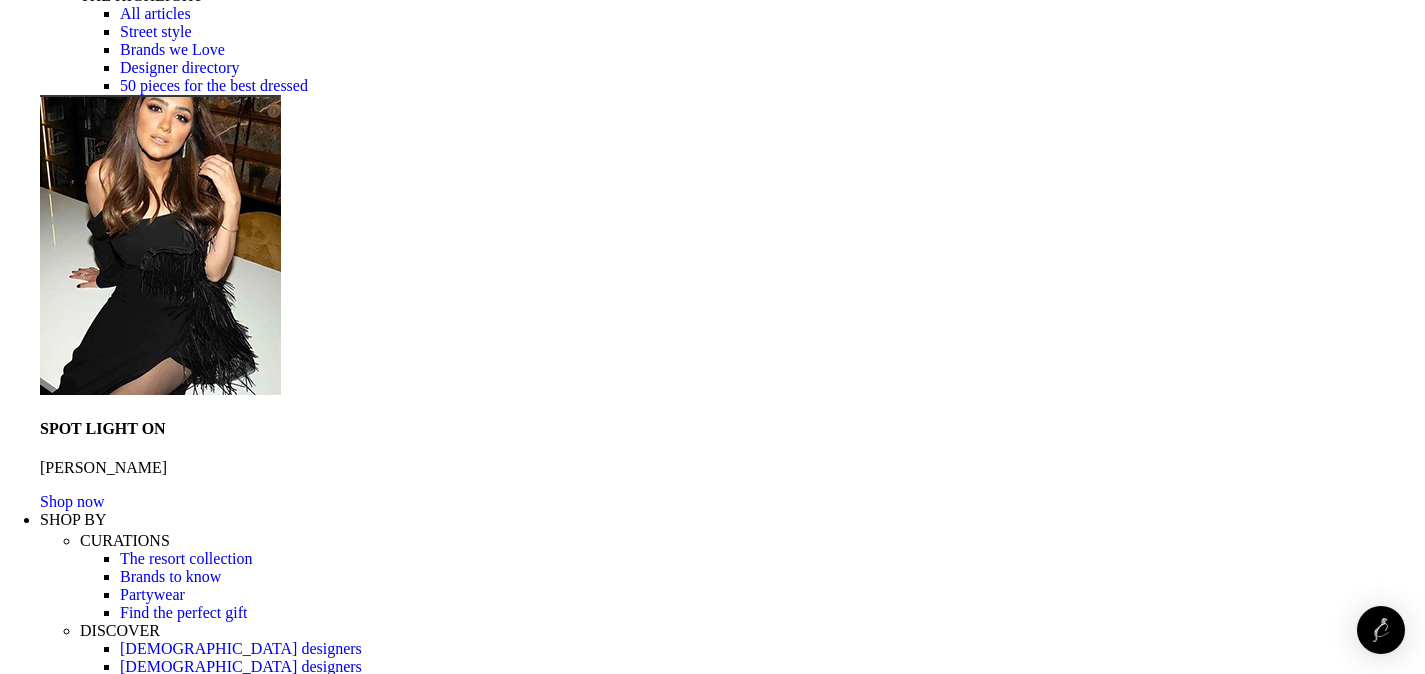 click at bounding box center [270, 18321] 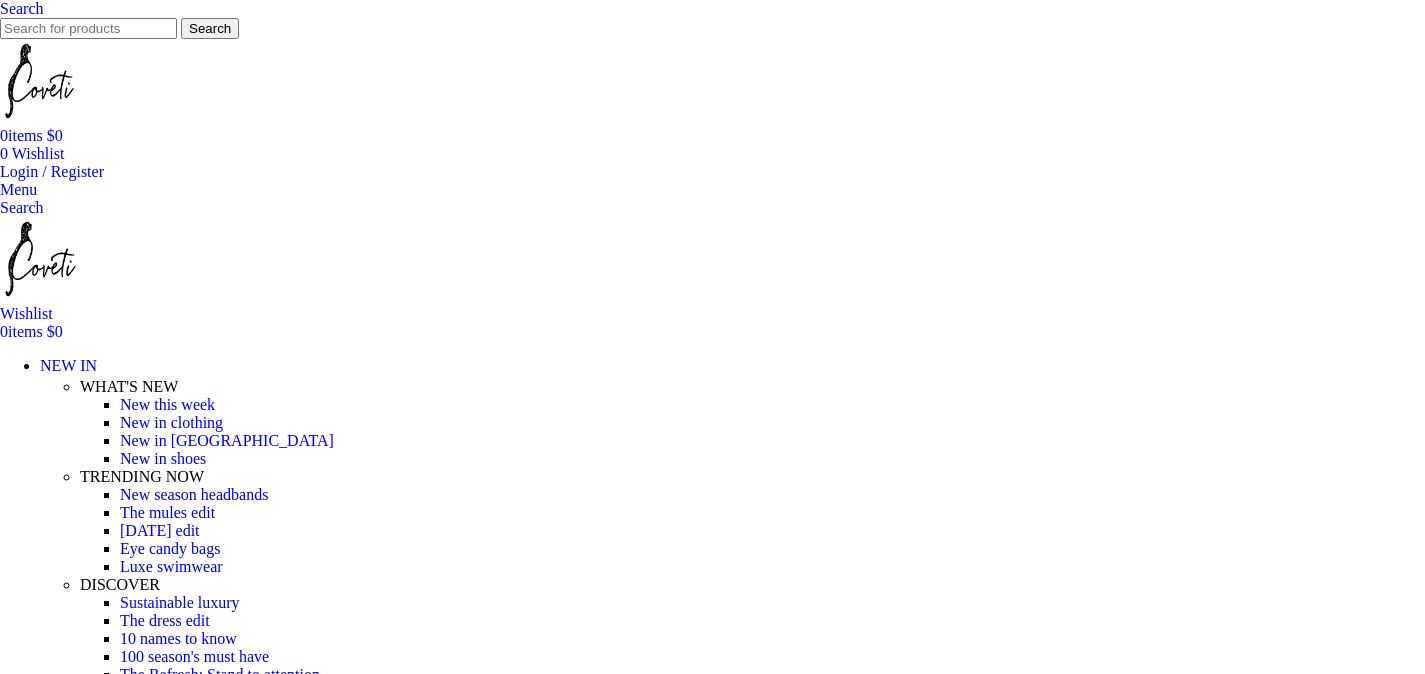 scroll, scrollTop: 0, scrollLeft: 0, axis: both 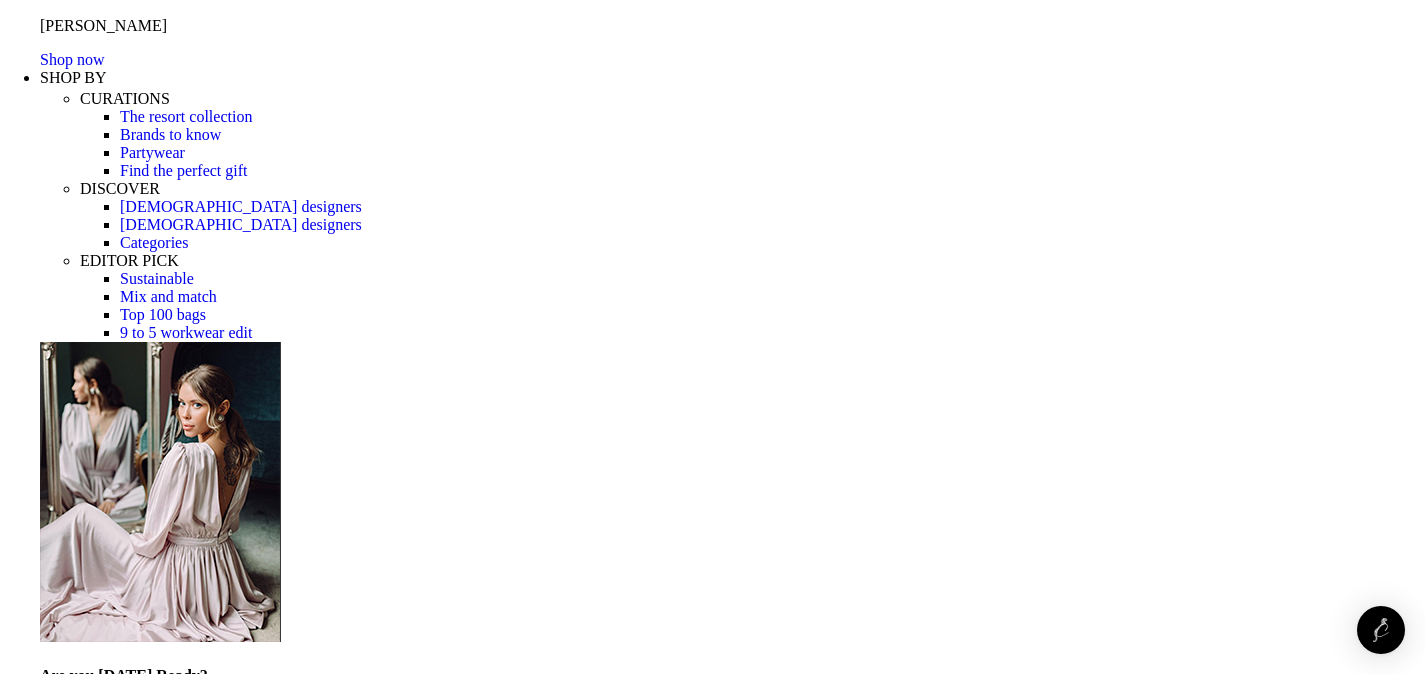 click on "[PERSON_NAME]" at bounding box center (63, 18067) 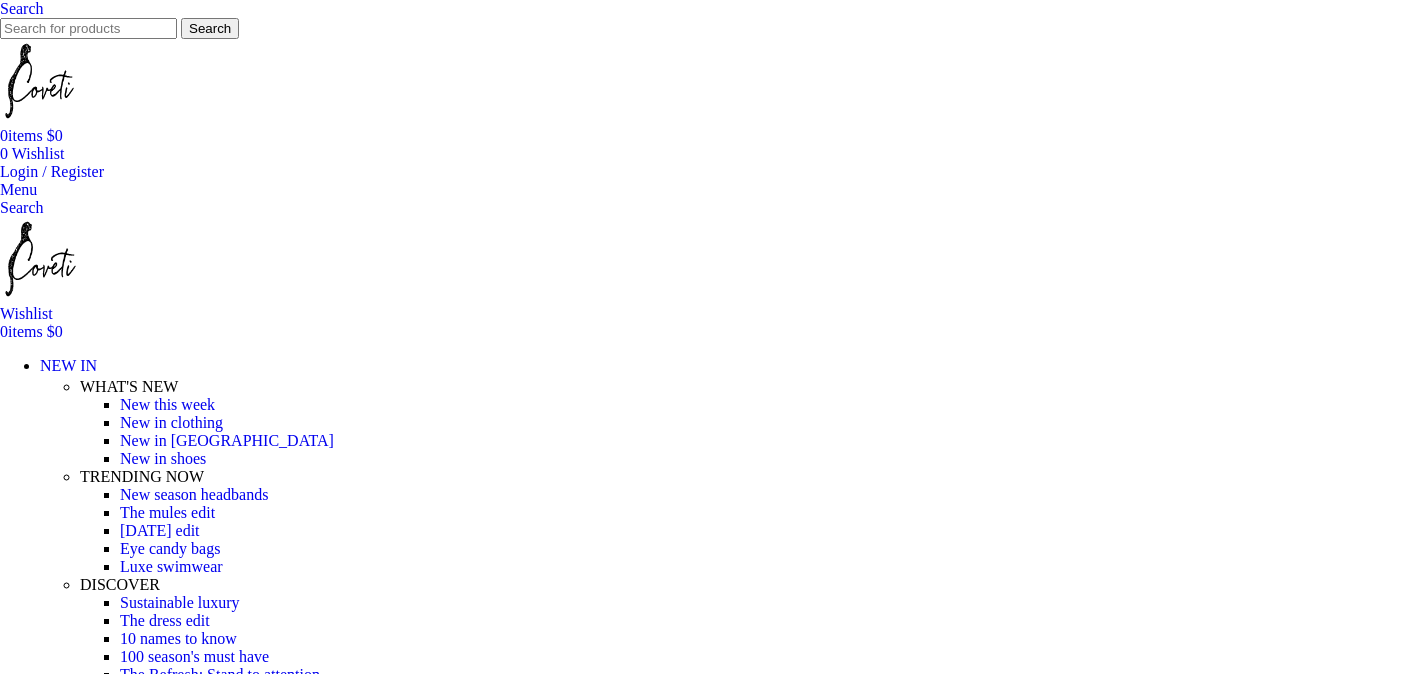 scroll, scrollTop: 0, scrollLeft: 0, axis: both 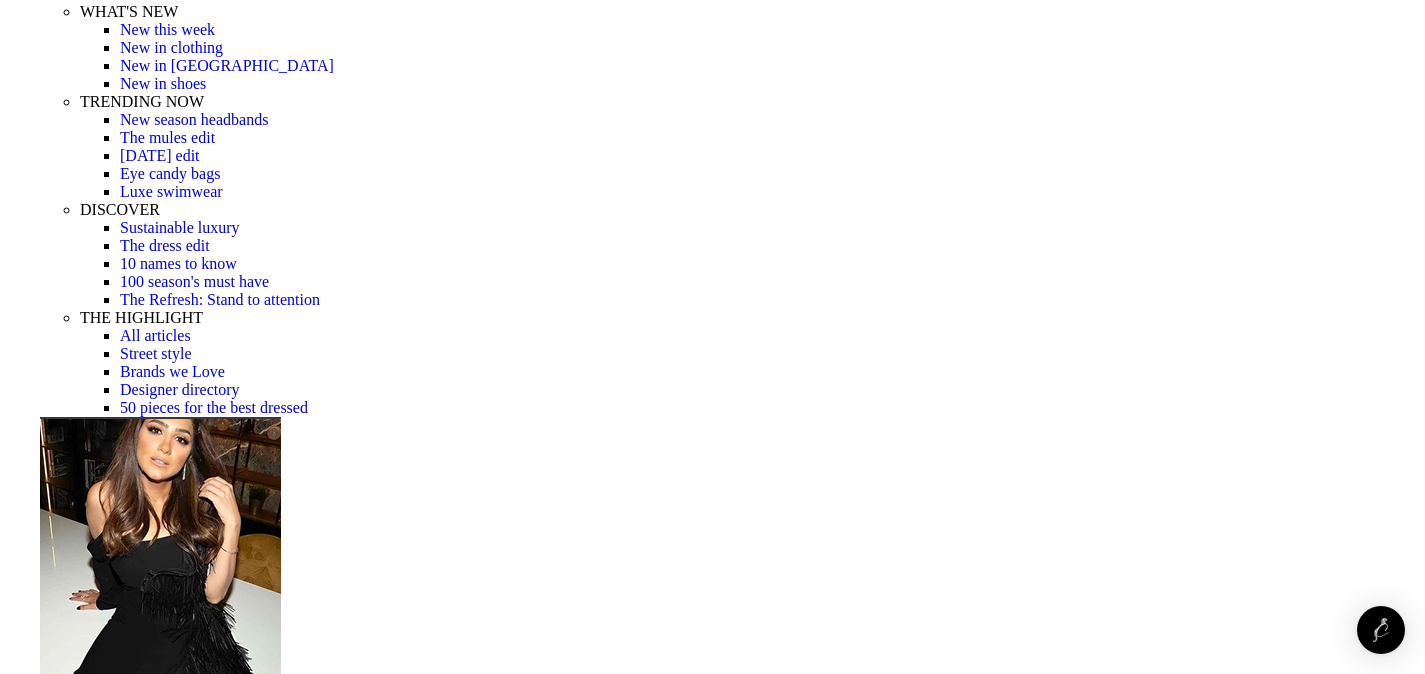 click at bounding box center [712, 17466] 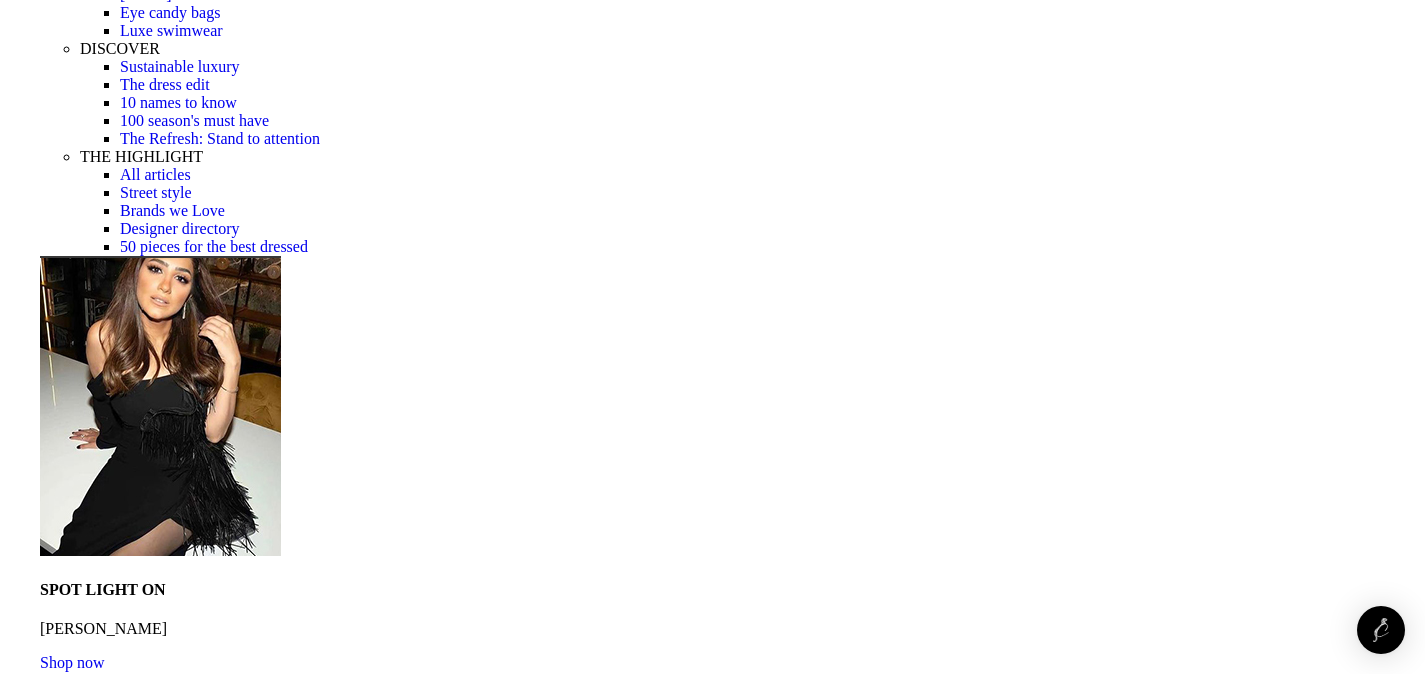 scroll, scrollTop: 576, scrollLeft: 0, axis: vertical 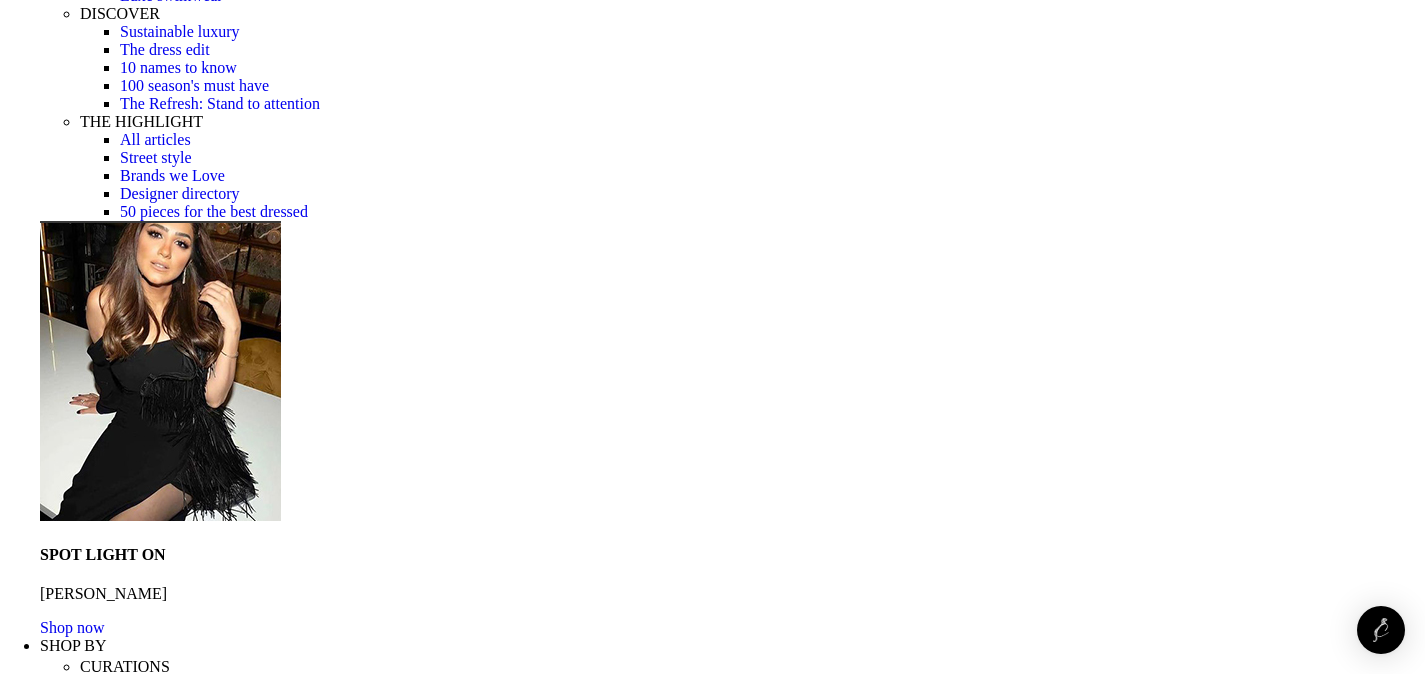click at bounding box center (-881, 19531) 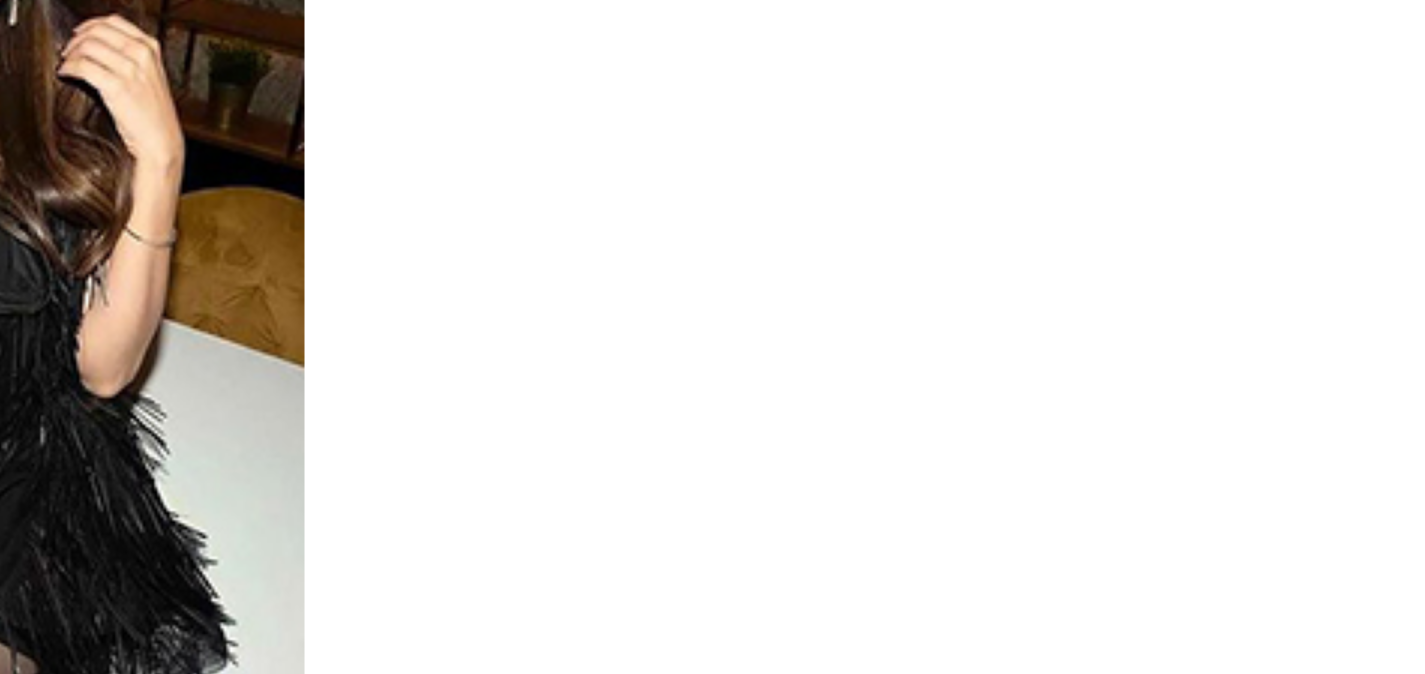 scroll, scrollTop: 0, scrollLeft: 1894, axis: horizontal 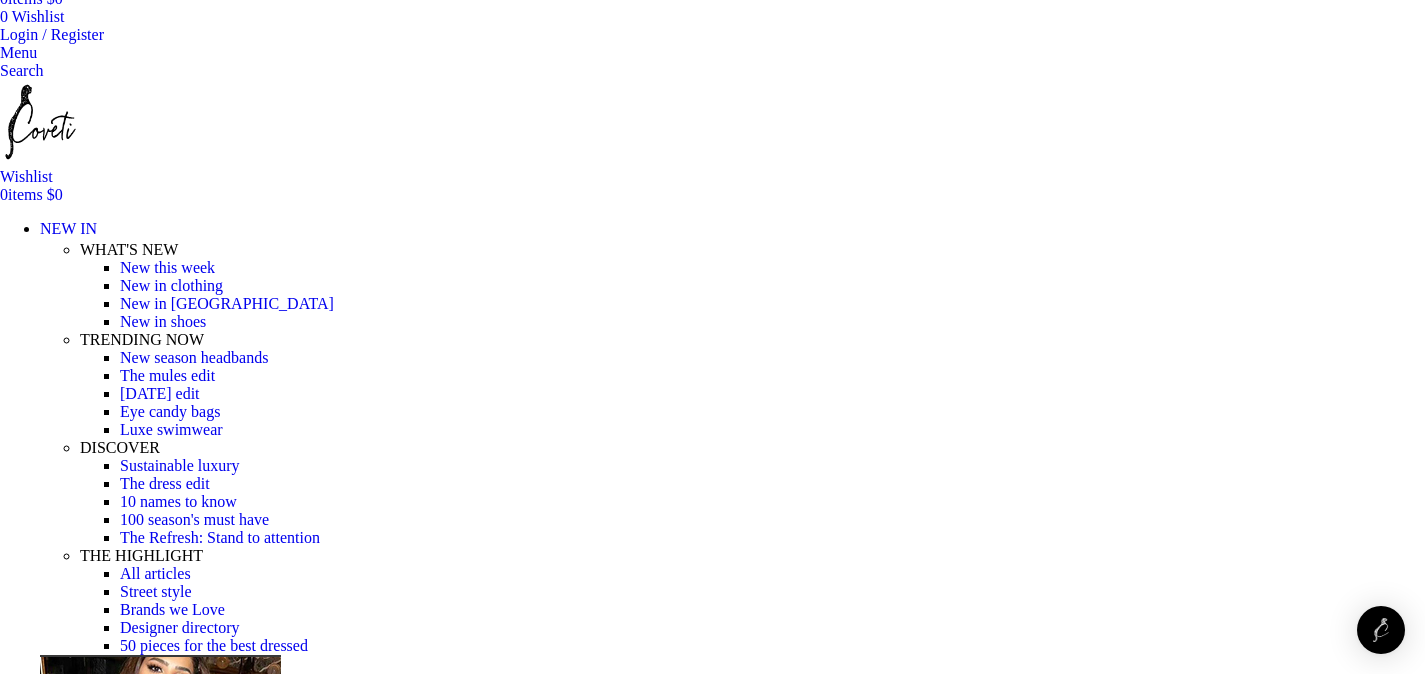 click at bounding box center [310, 18243] 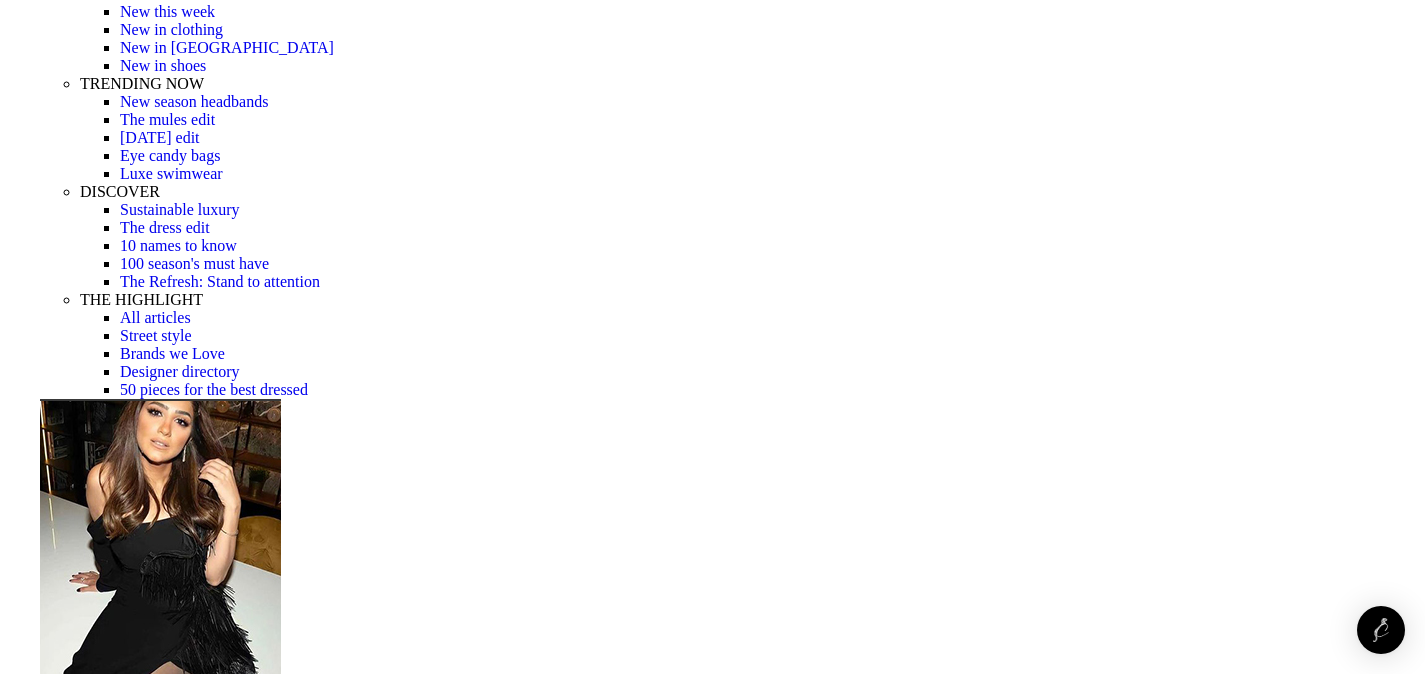 scroll, scrollTop: 401, scrollLeft: 0, axis: vertical 